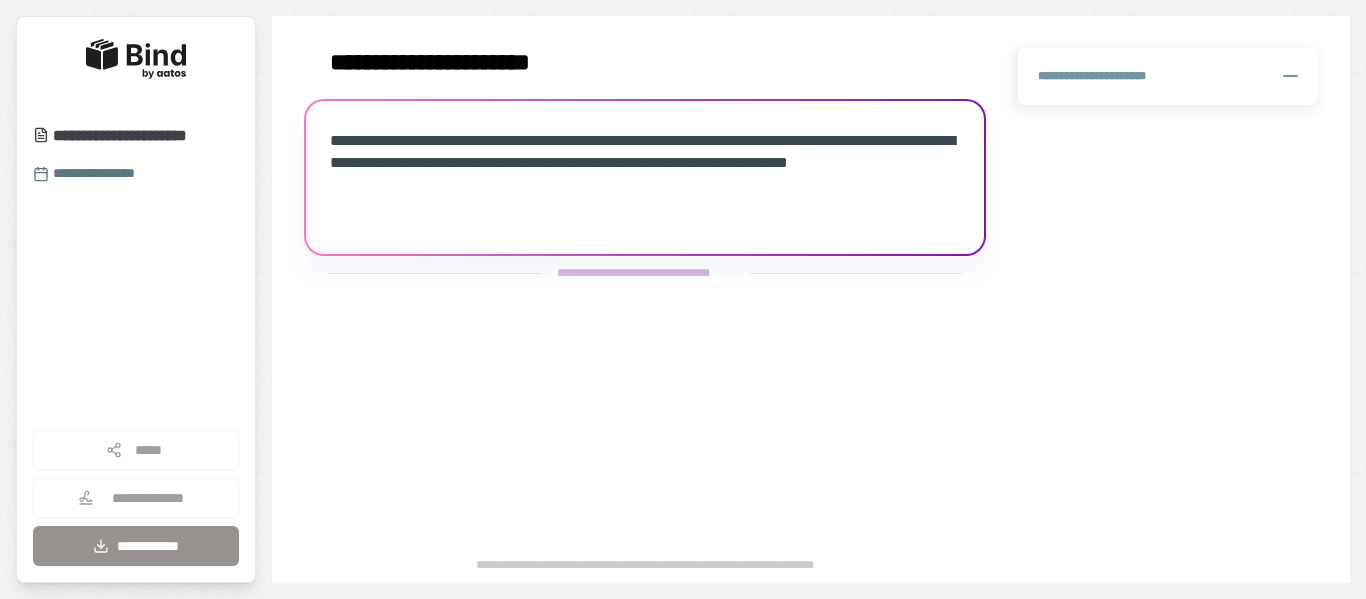 scroll, scrollTop: 0, scrollLeft: 0, axis: both 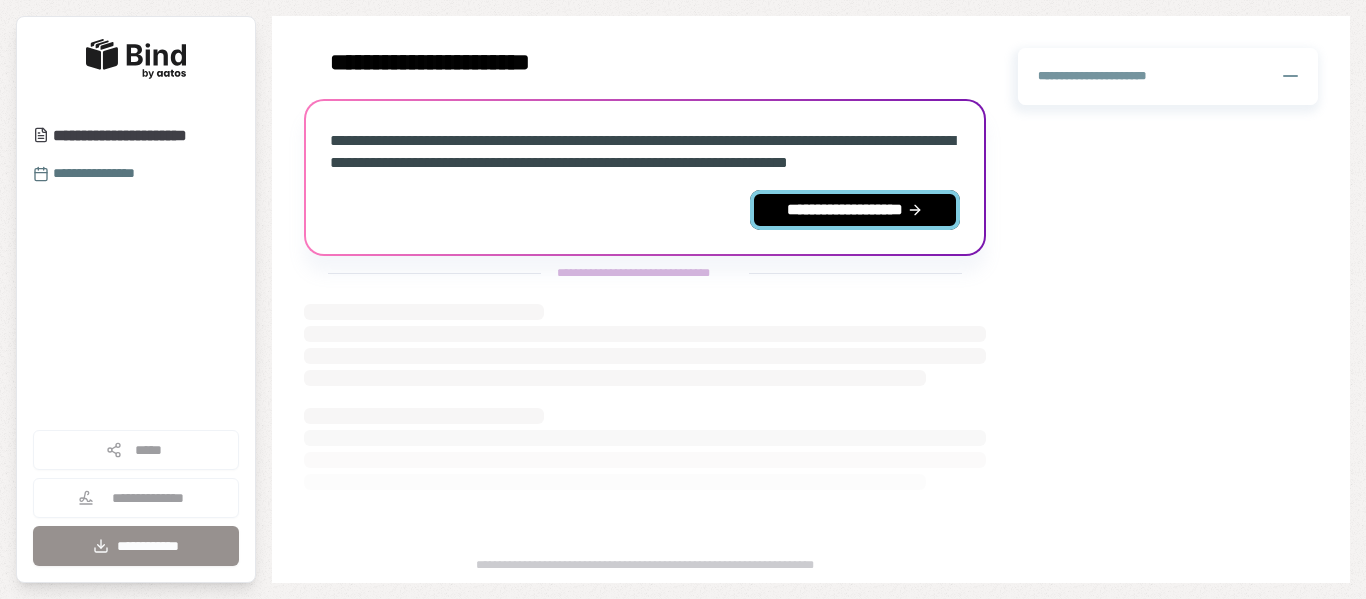 click on "**********" at bounding box center [855, 210] 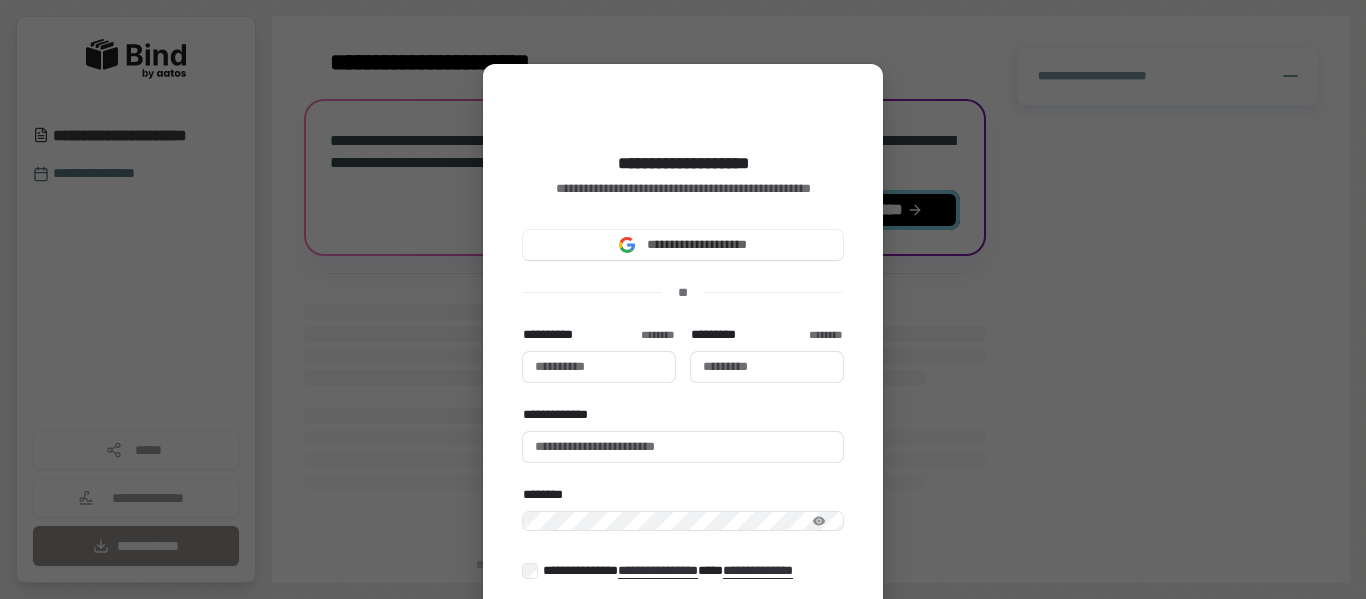 type 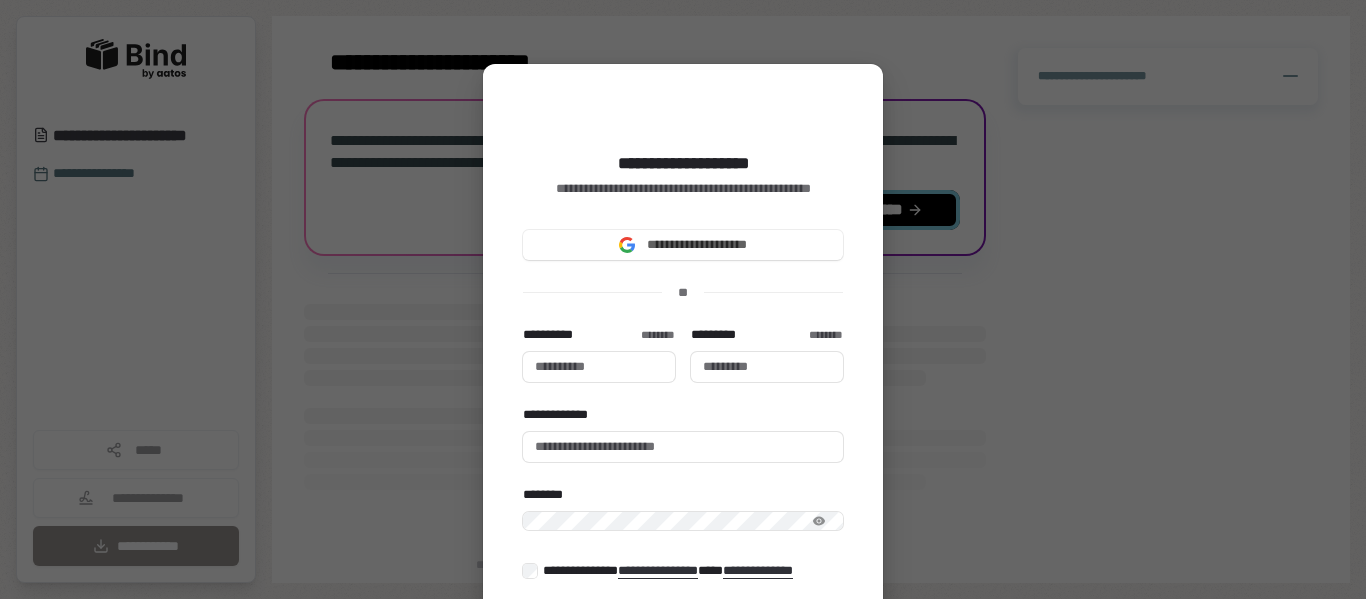 type 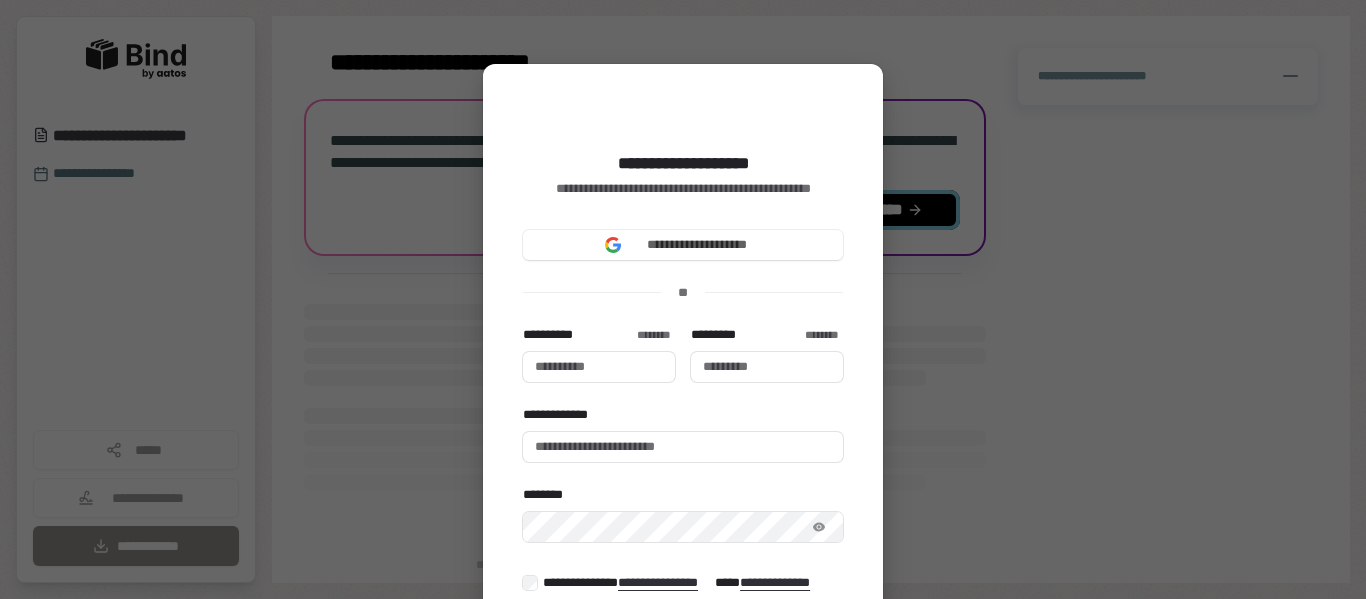 type 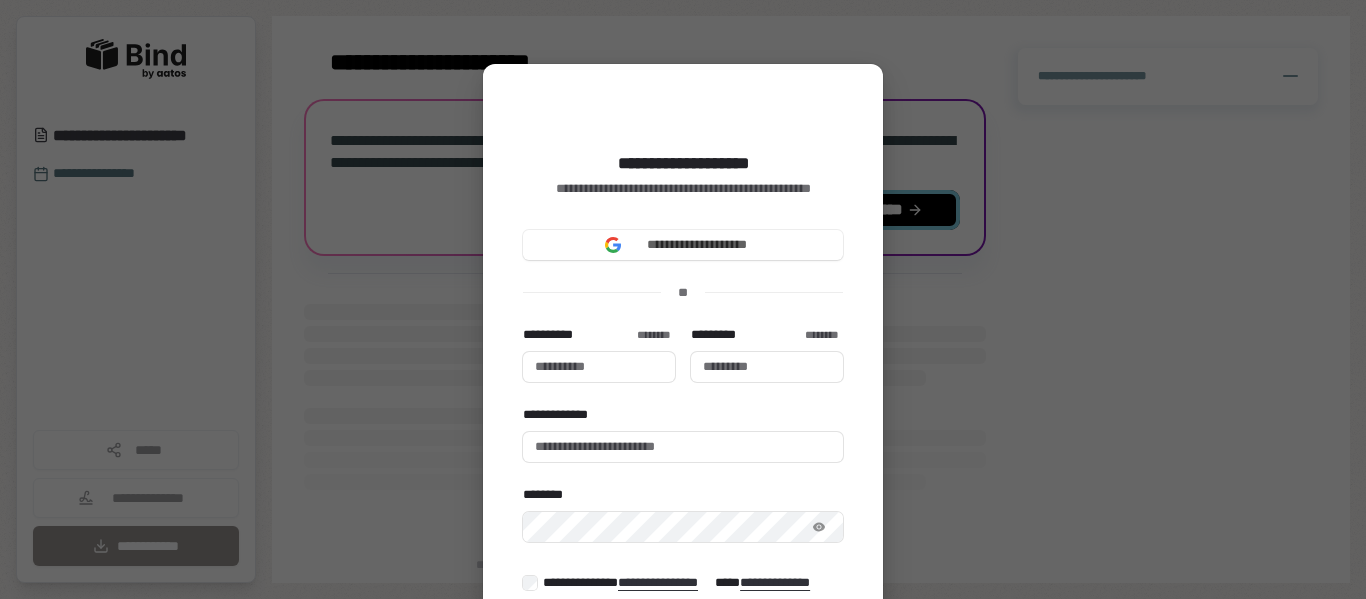 type 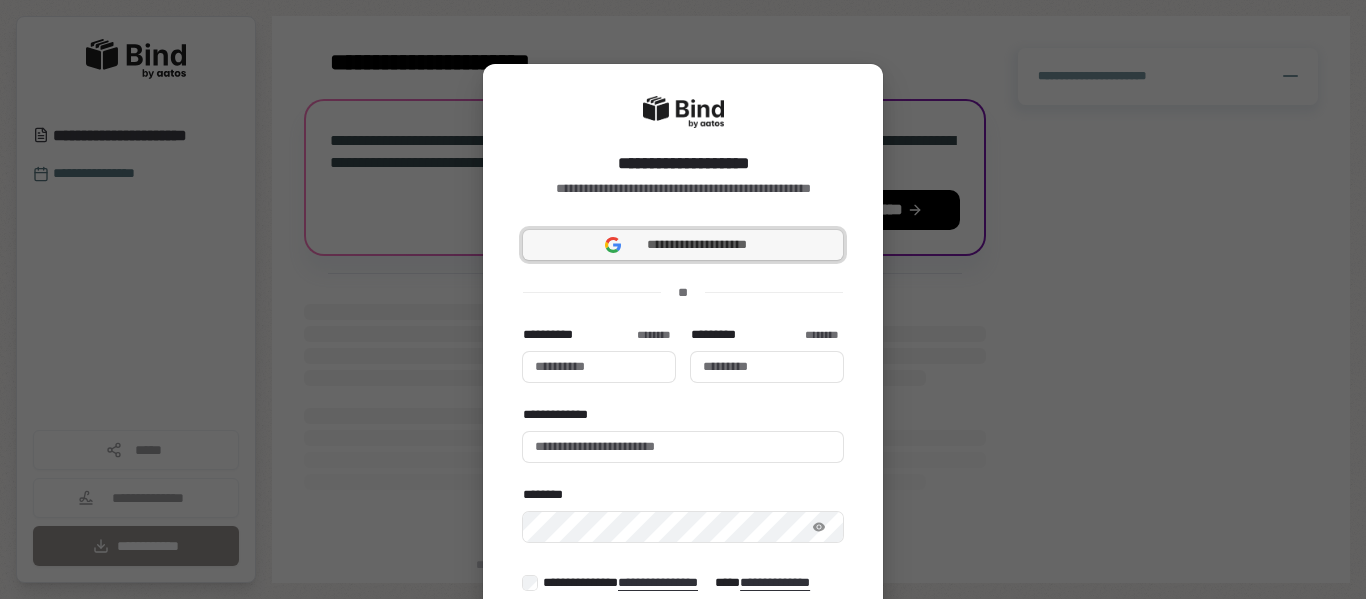 click on "**********" at bounding box center [697, 245] 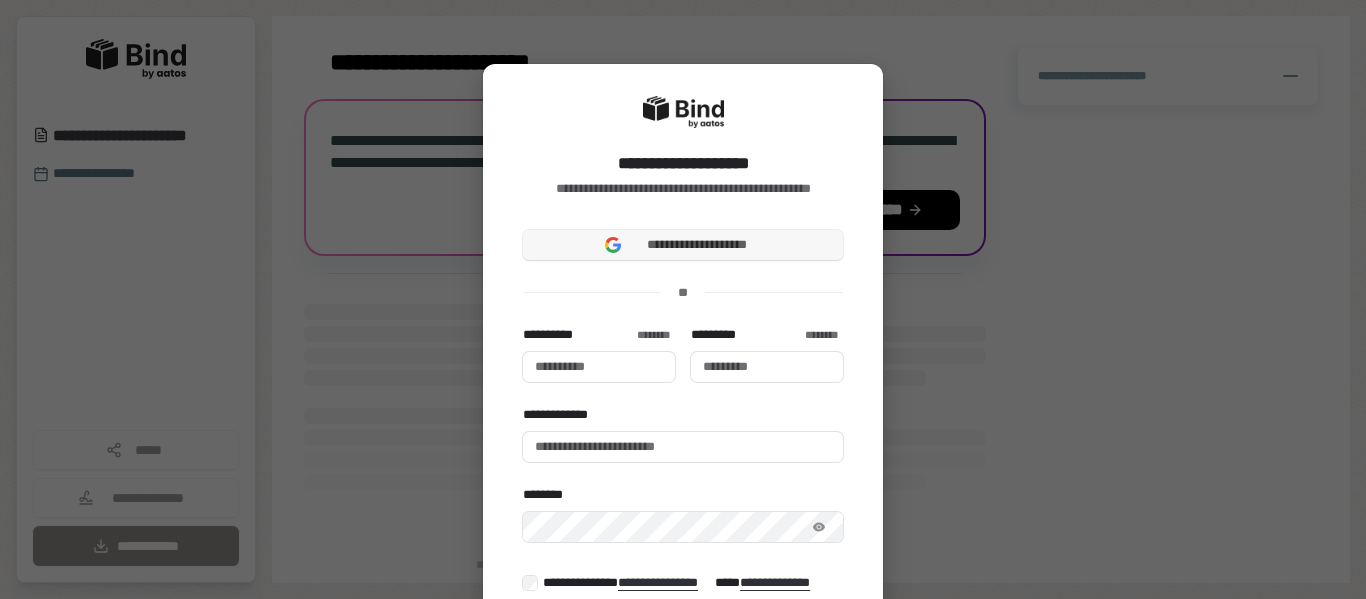 type 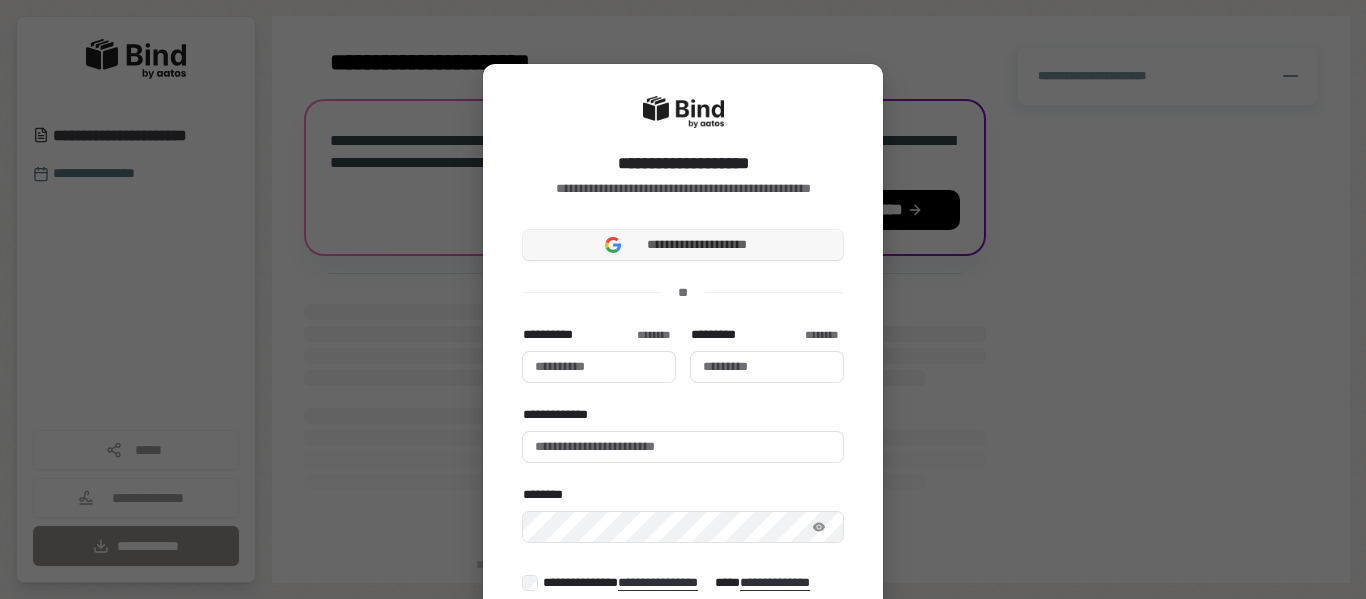 type 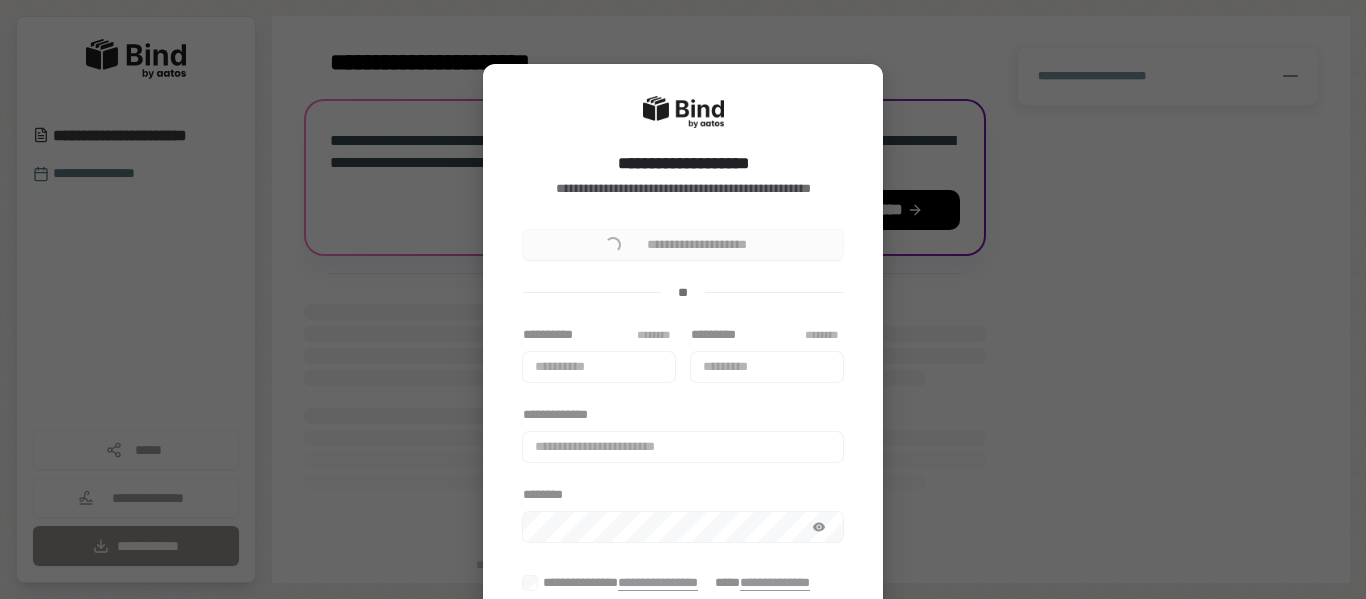 click on "**********" at bounding box center [683, 245] 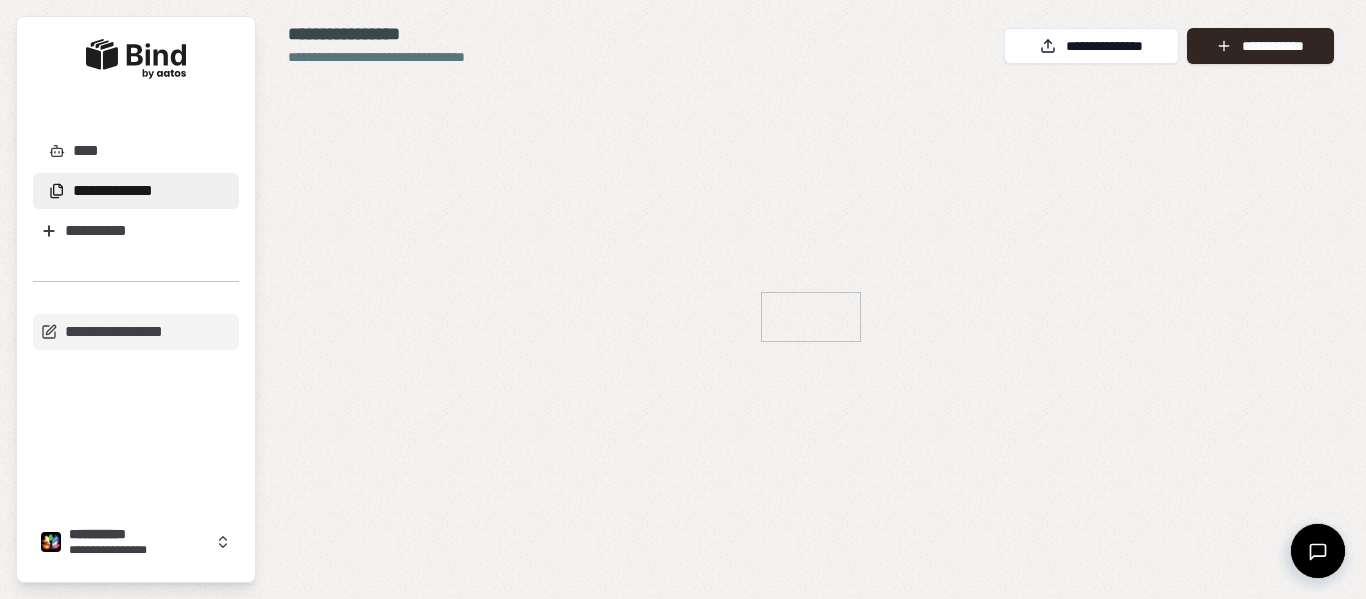 scroll, scrollTop: 0, scrollLeft: 0, axis: both 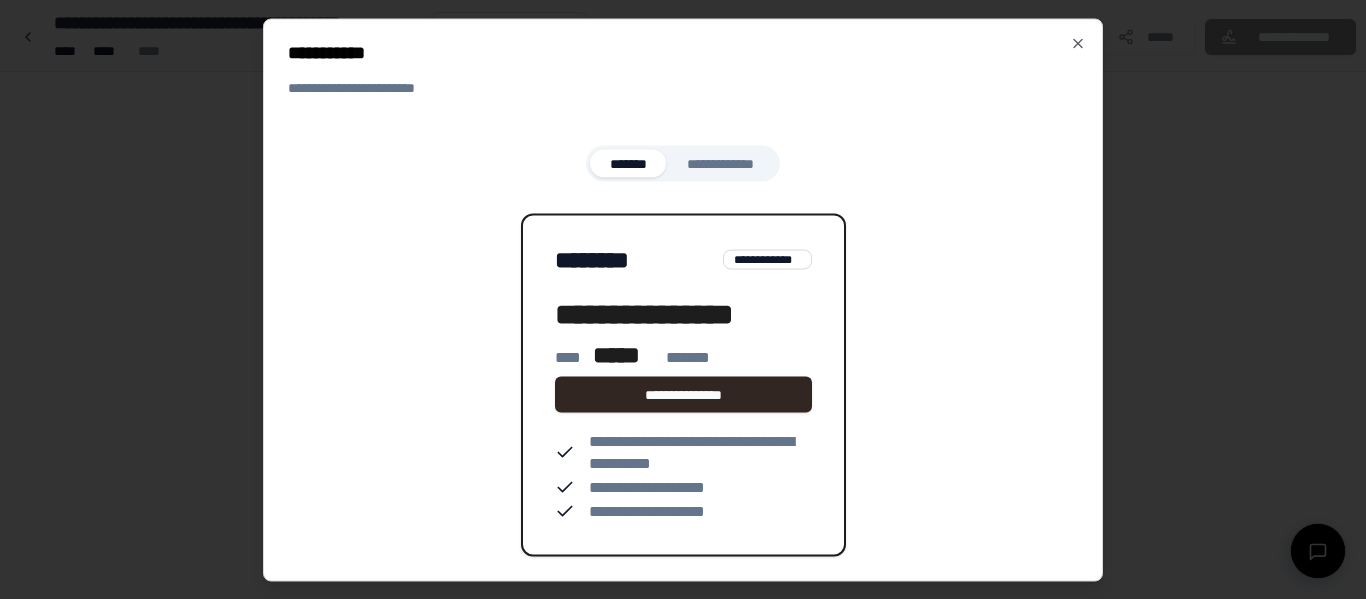 click on "**********" at bounding box center [683, 299] 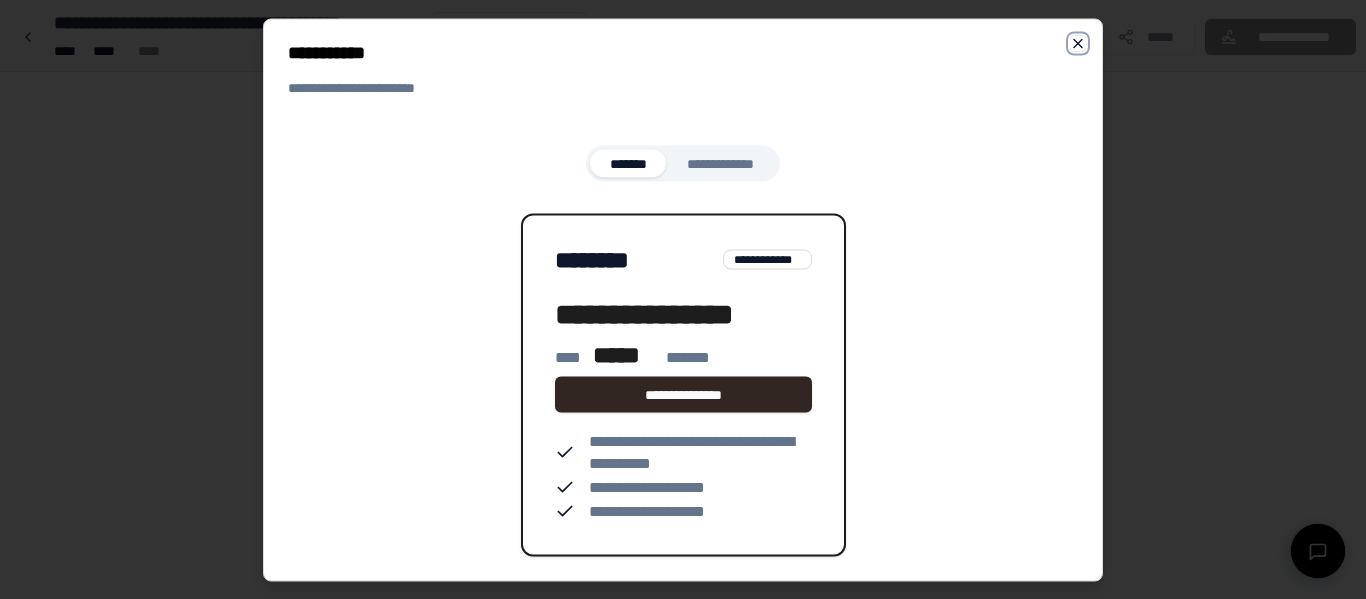 click 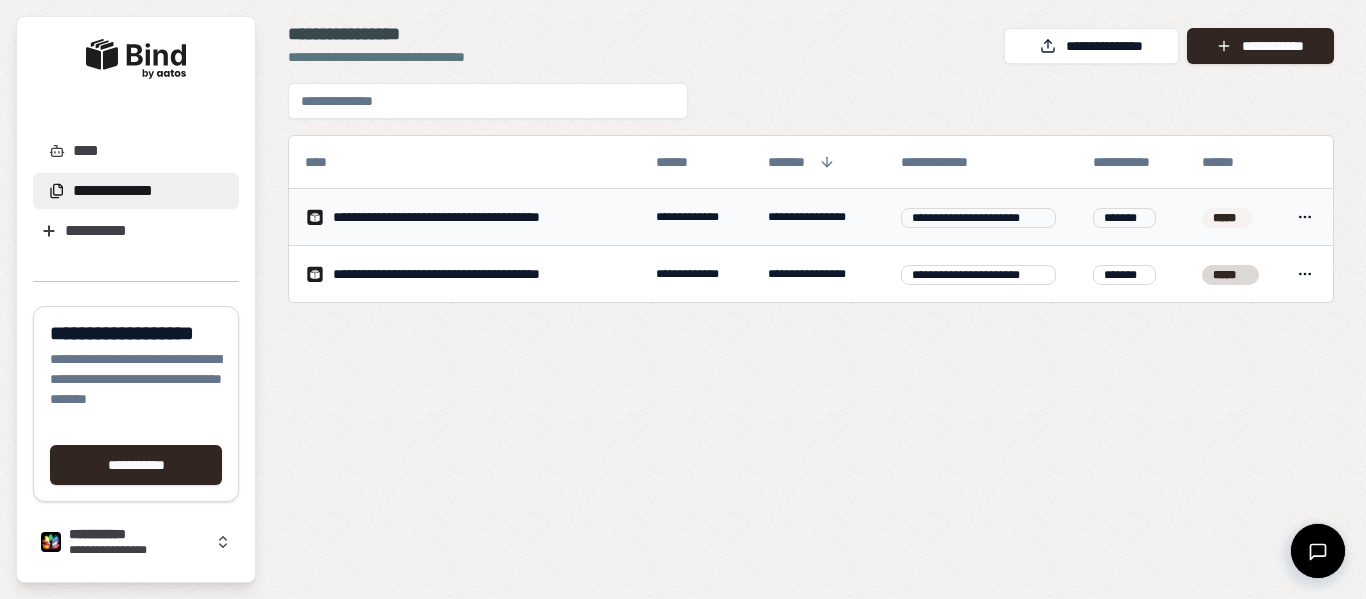 click on "*****" at bounding box center [1227, 218] 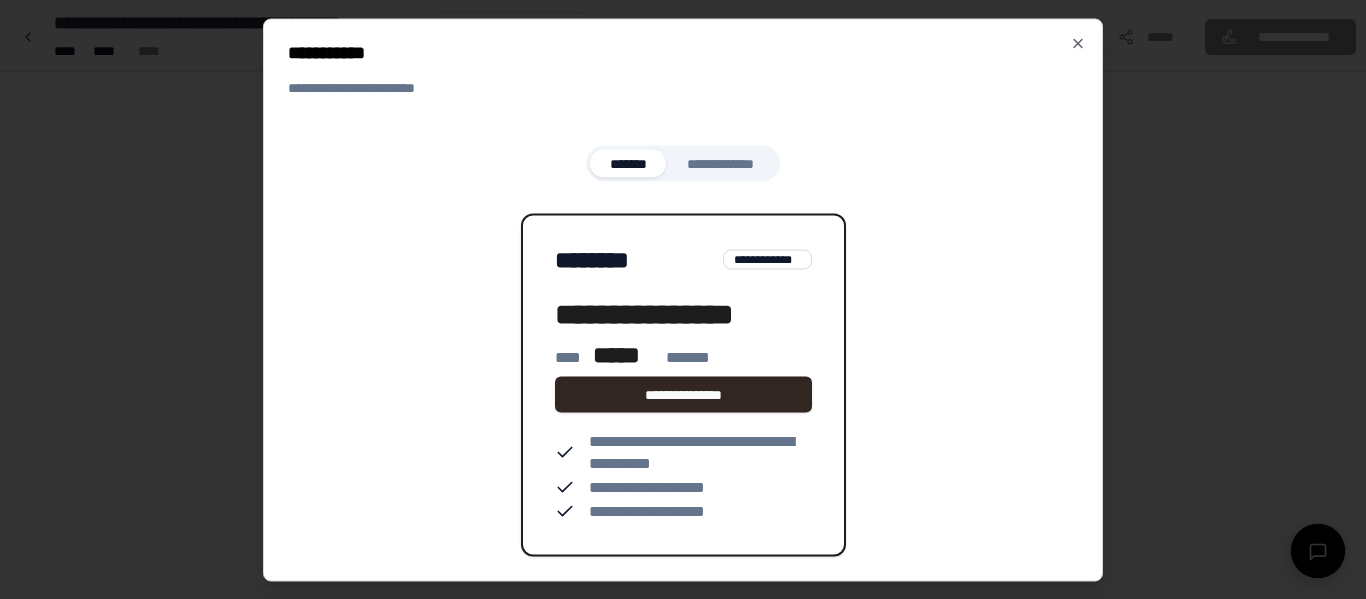 click on "**********" at bounding box center (683, 299) 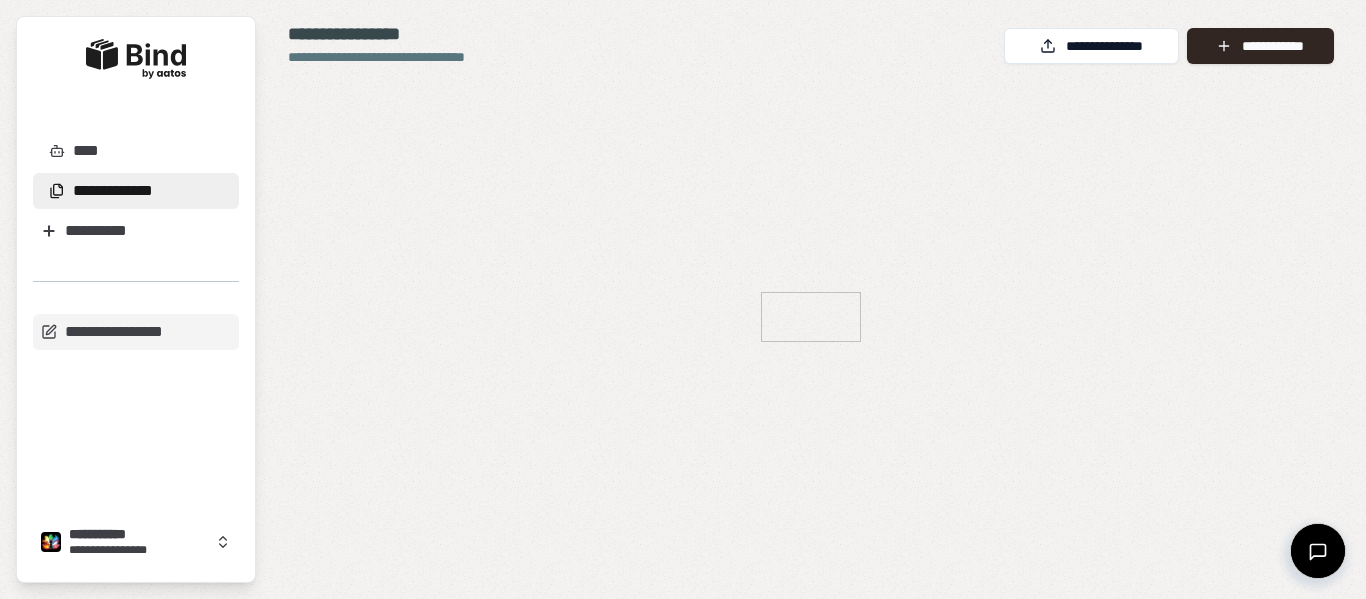 scroll, scrollTop: 0, scrollLeft: 0, axis: both 